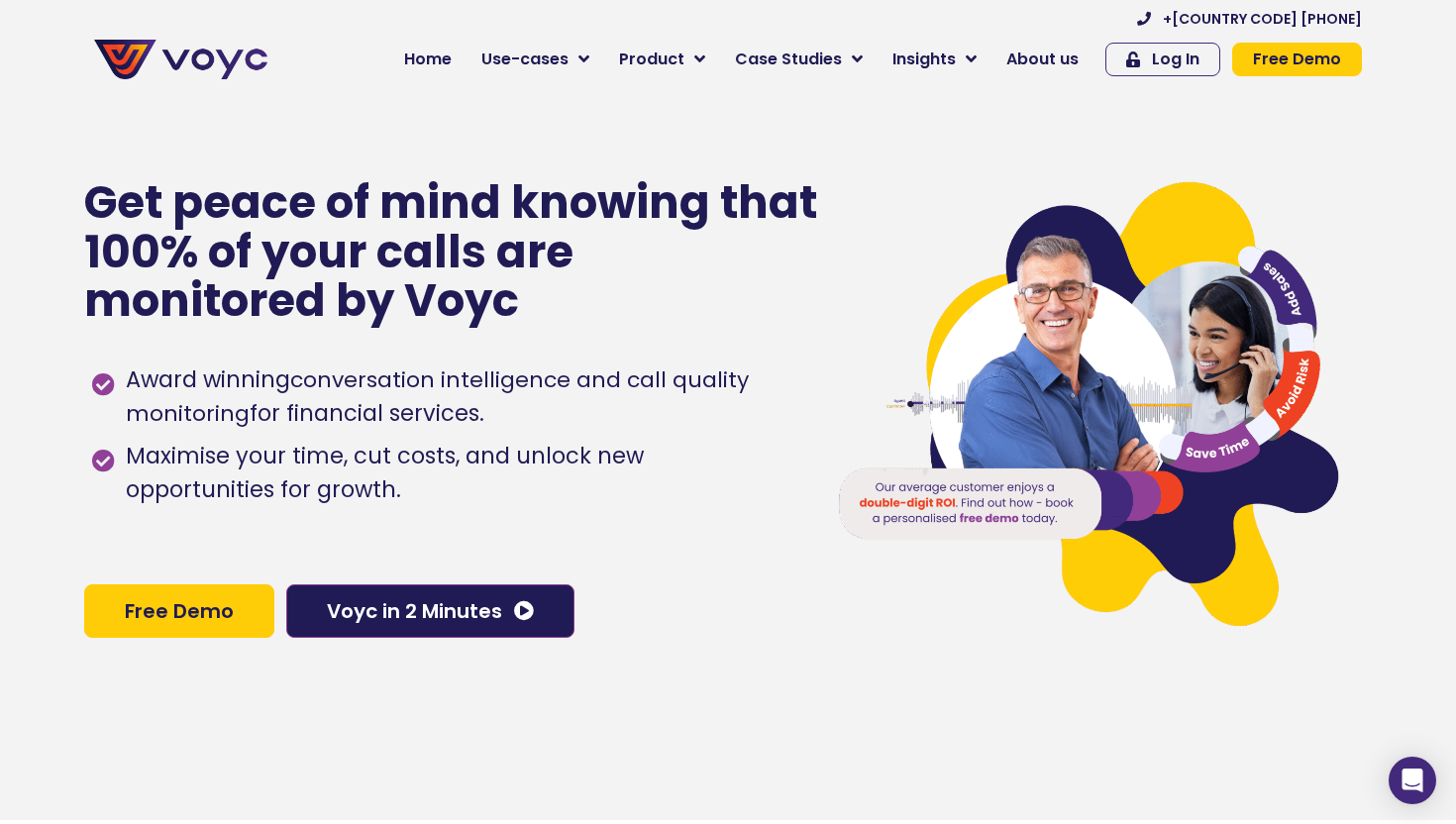 scroll, scrollTop: 0, scrollLeft: 0, axis: both 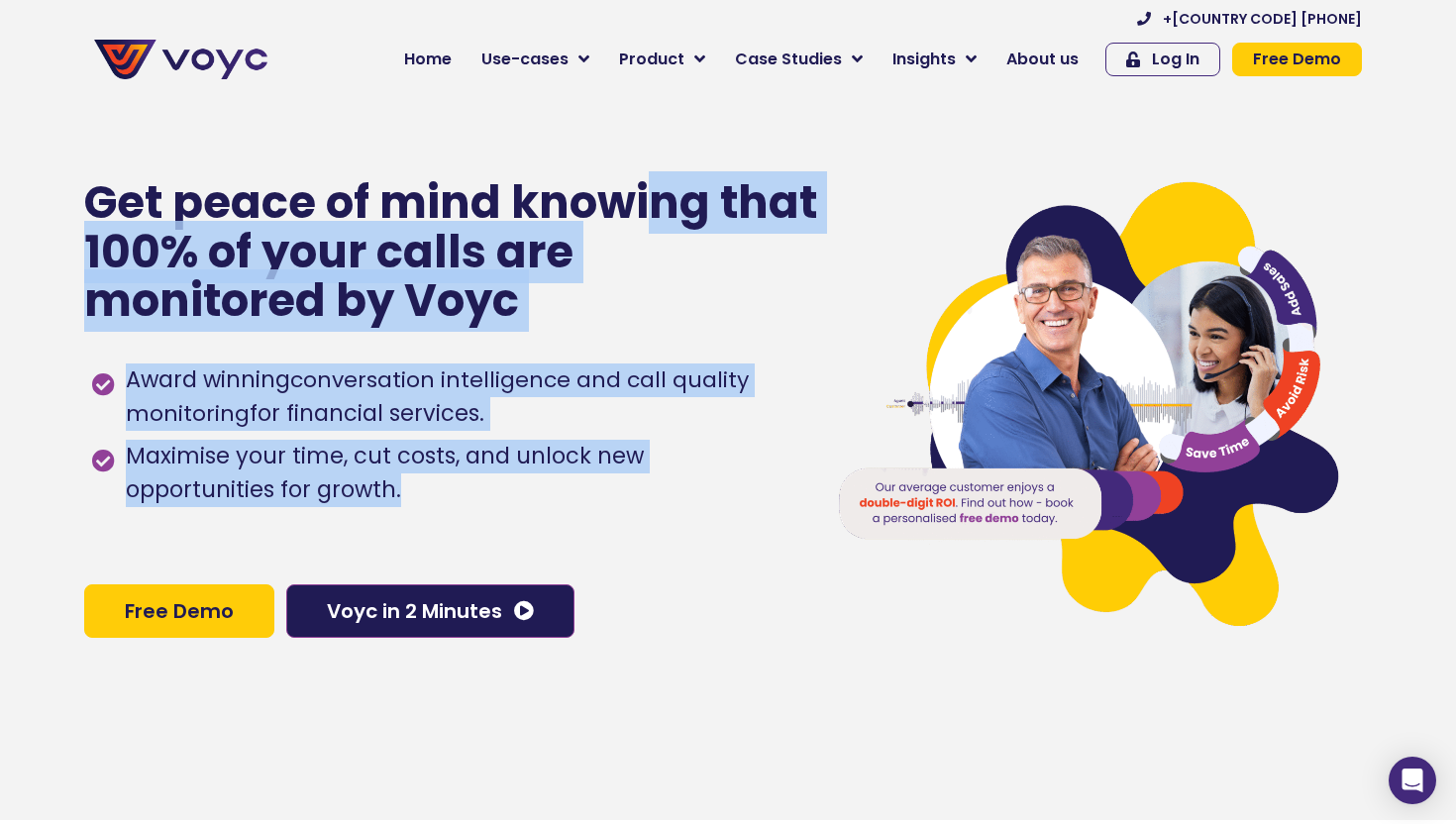 click on "Get peace of mind knowing
that 100% of your calls
are monitored by Voyc" at bounding box center (452, 252) 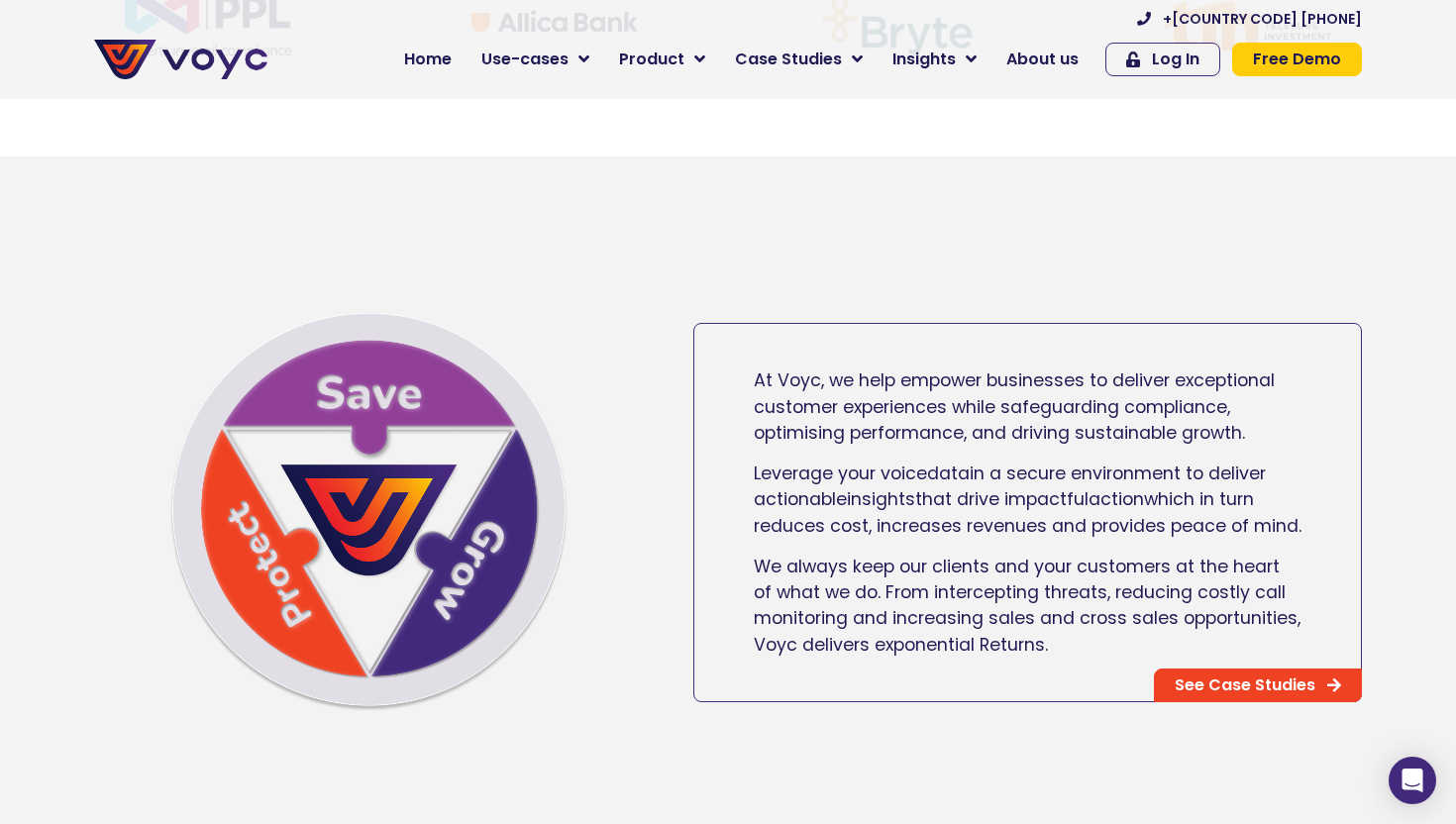 scroll, scrollTop: 0, scrollLeft: 0, axis: both 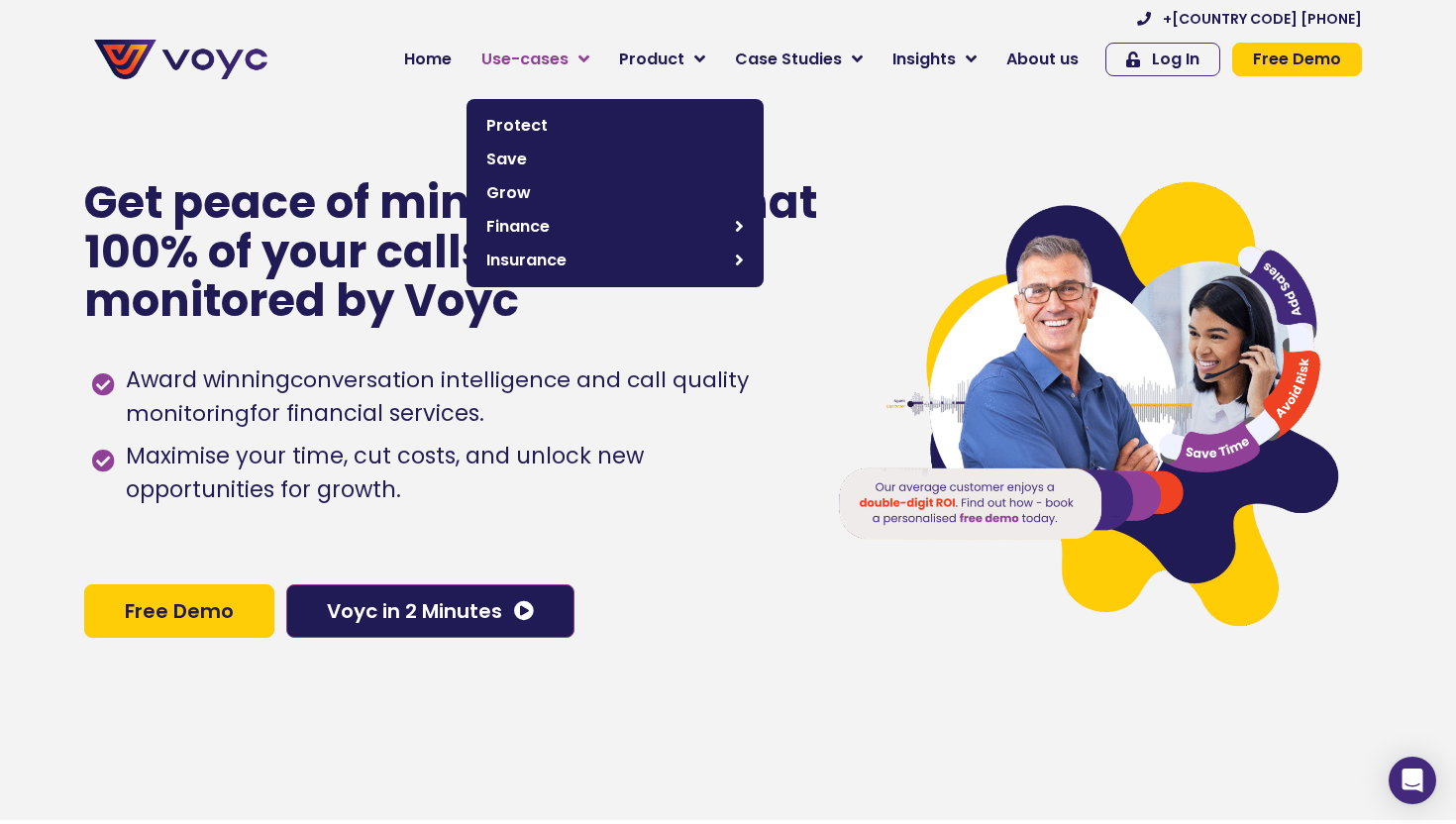 click on "Use-cases" at bounding box center [535, 59] 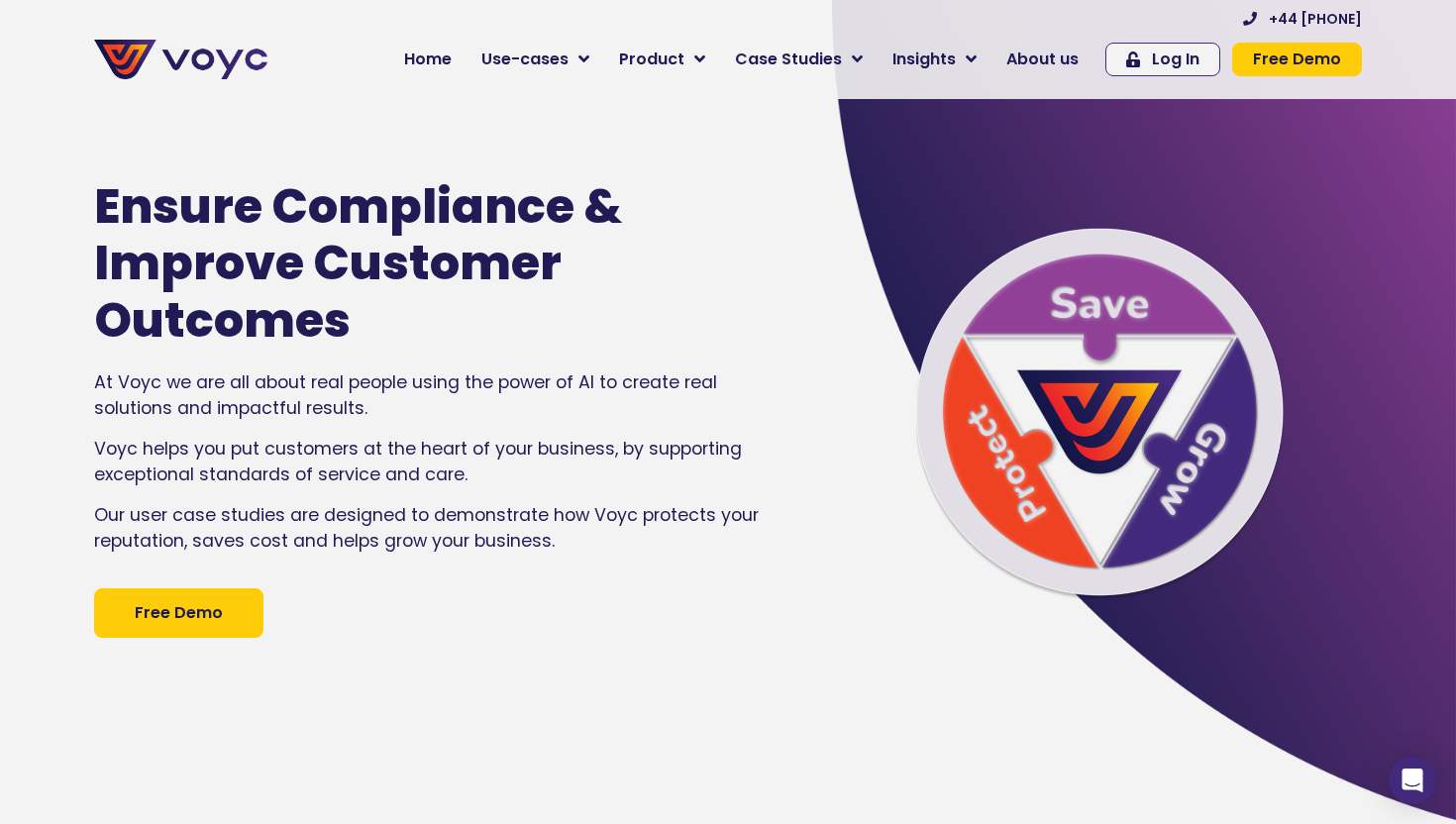 scroll, scrollTop: 0, scrollLeft: 0, axis: both 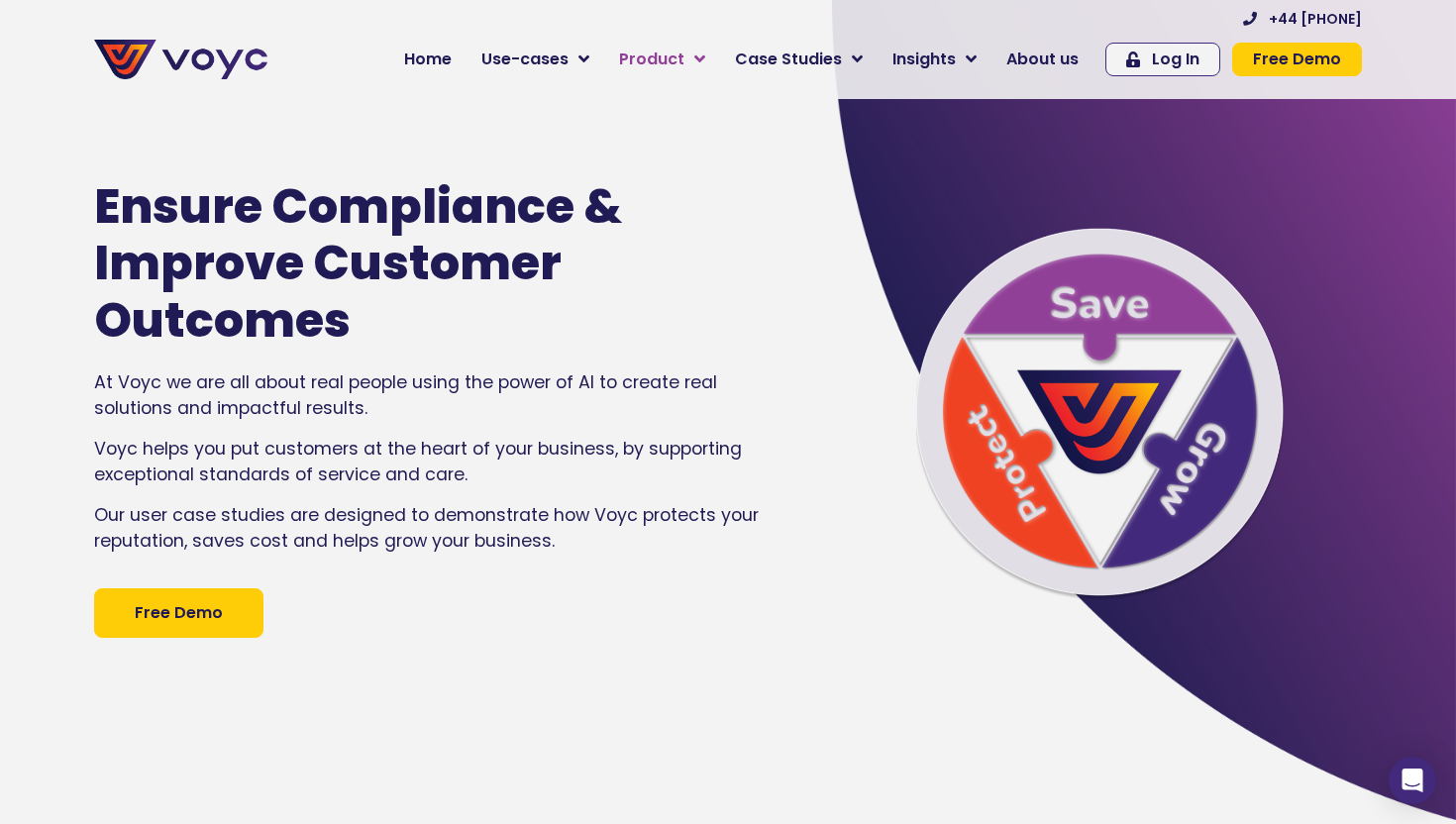 click at bounding box center (699, 59) 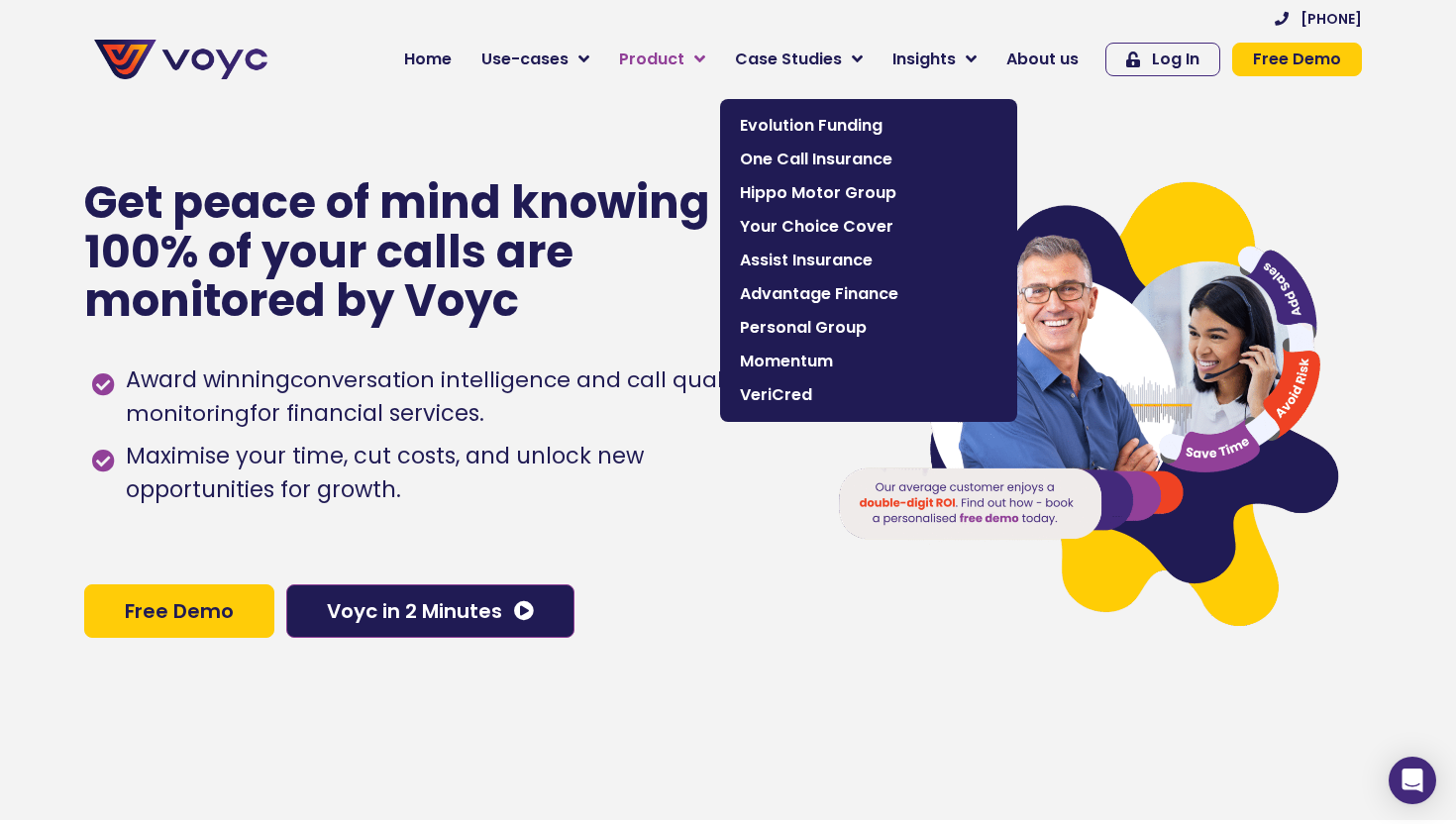scroll, scrollTop: 0, scrollLeft: 0, axis: both 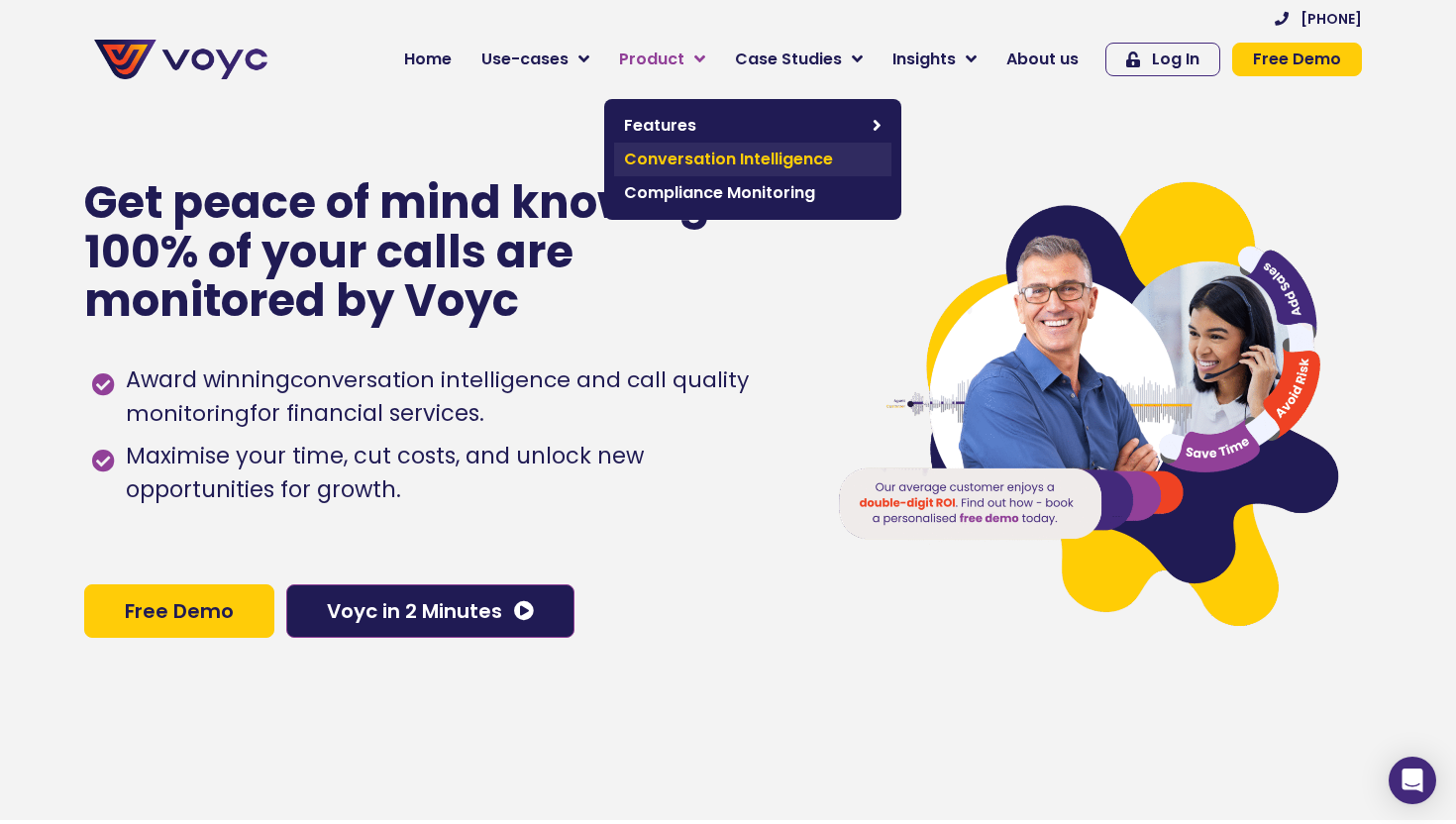 click on "Conversation Intelligence" at bounding box center [753, 159] 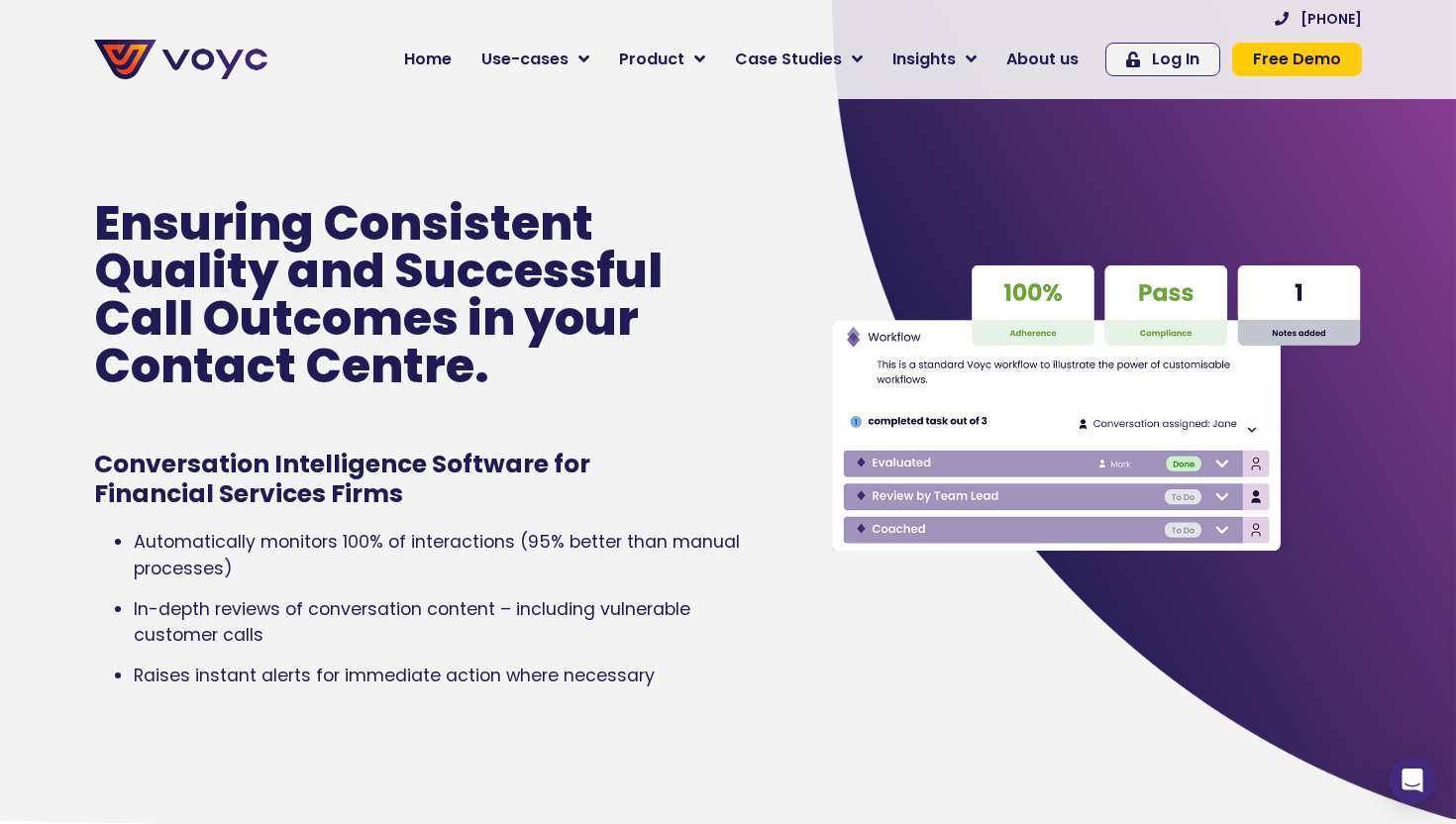 scroll, scrollTop: 0, scrollLeft: 0, axis: both 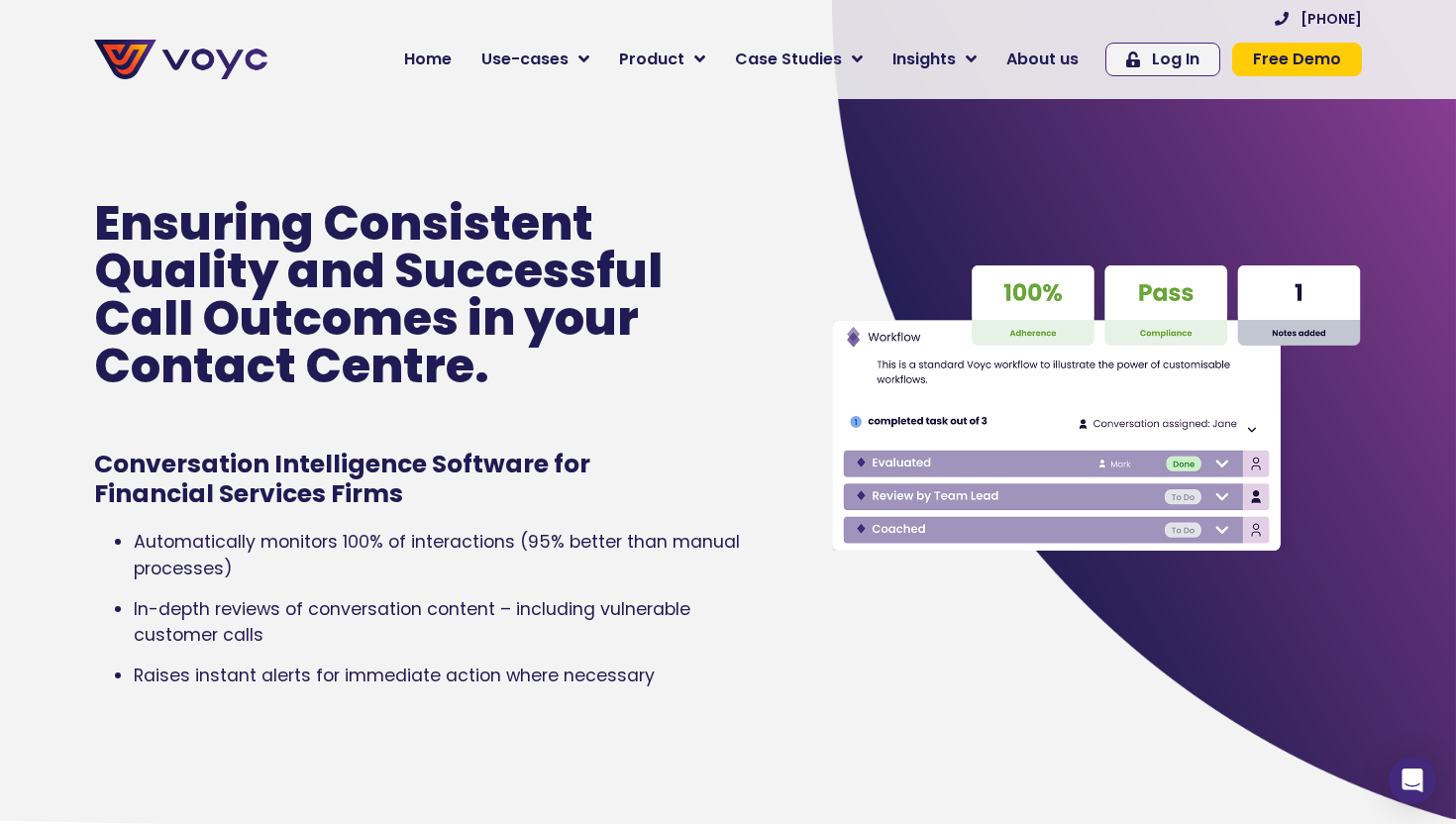 click on "In-depth reviews of conversation content – including vulnerable customer calls" at bounding box center (437, 555) 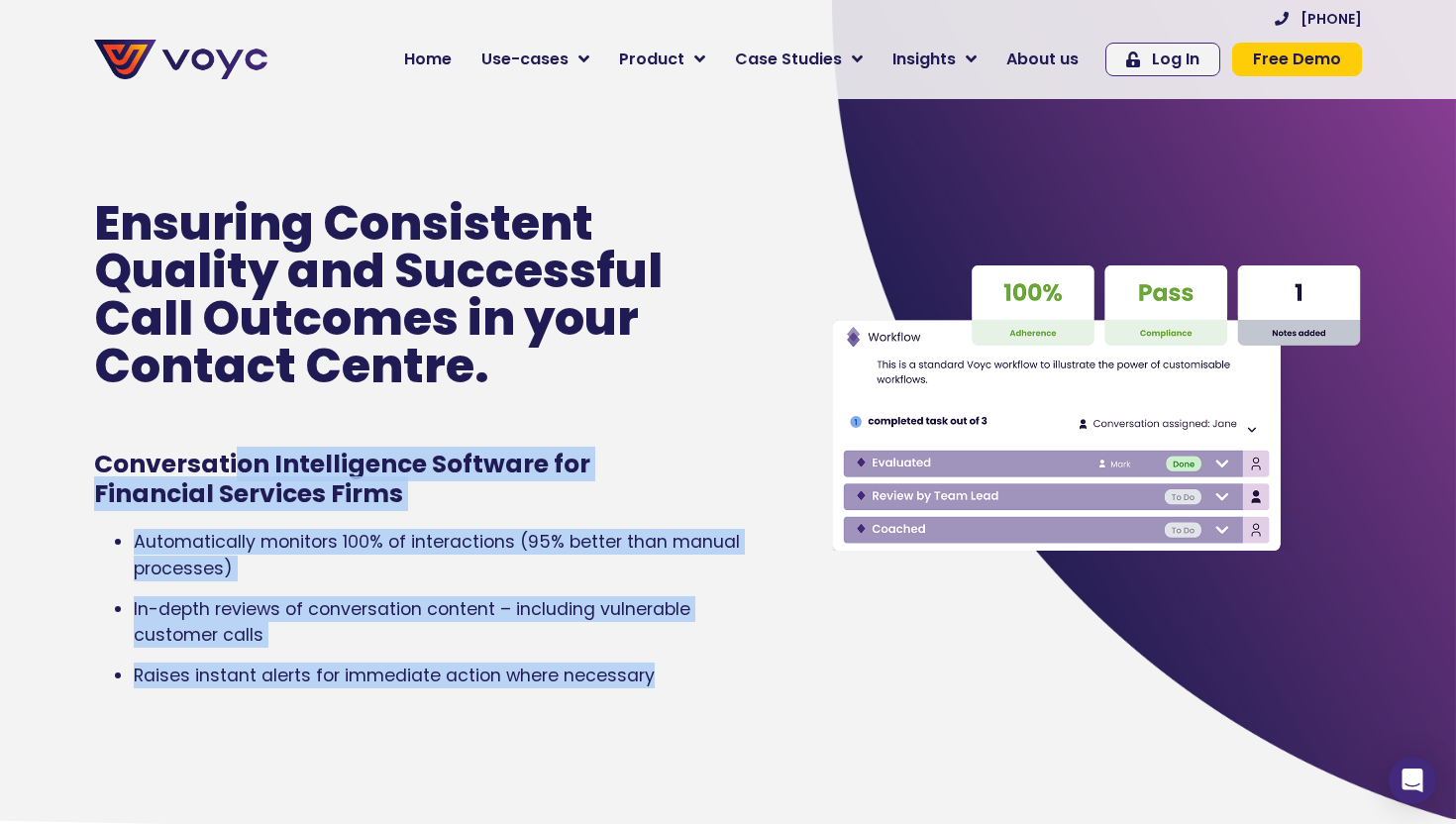 drag, startPoint x: 235, startPoint y: 451, endPoint x: 797, endPoint y: 694, distance: 612.28506 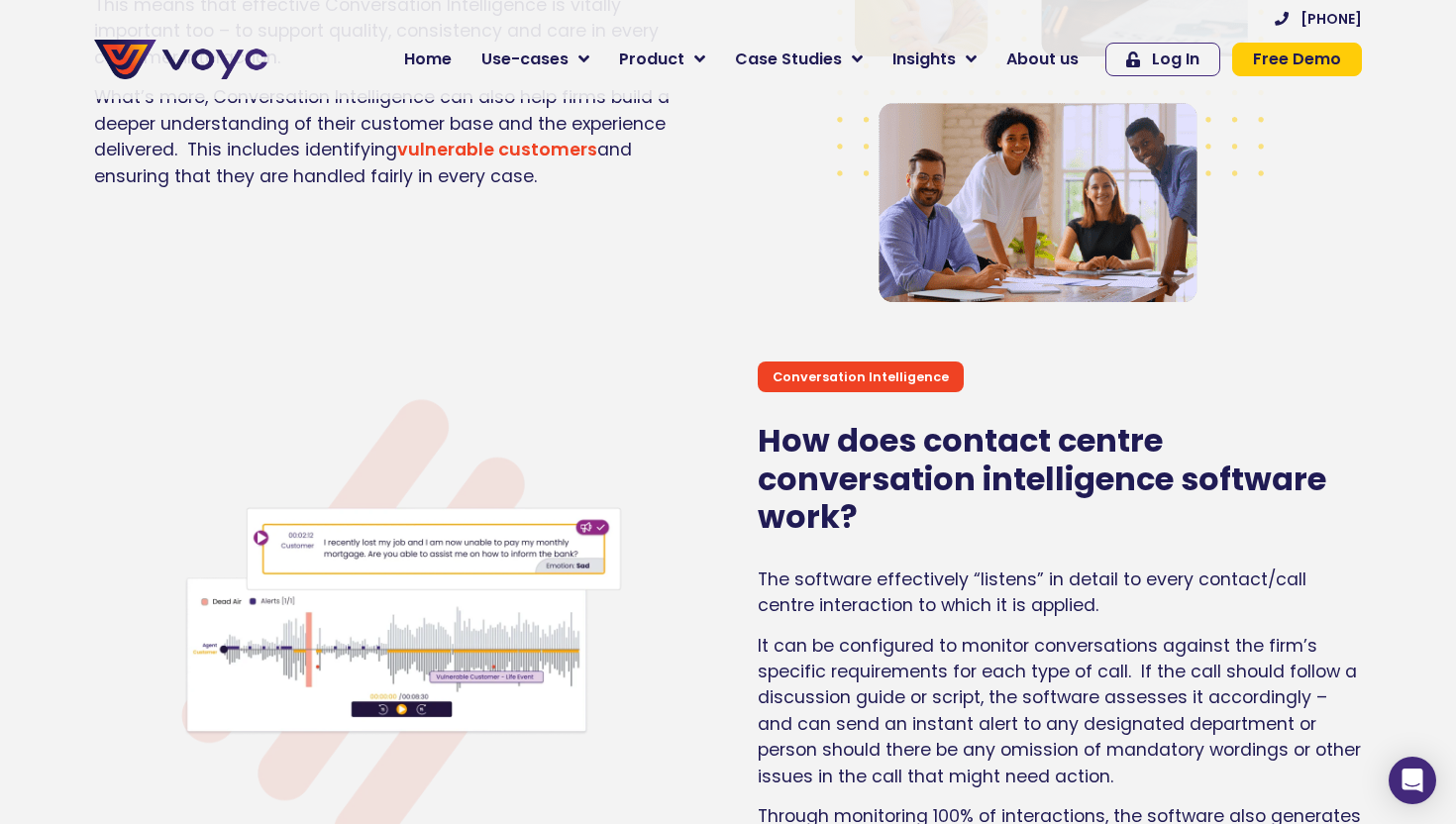 scroll, scrollTop: 2246, scrollLeft: 0, axis: vertical 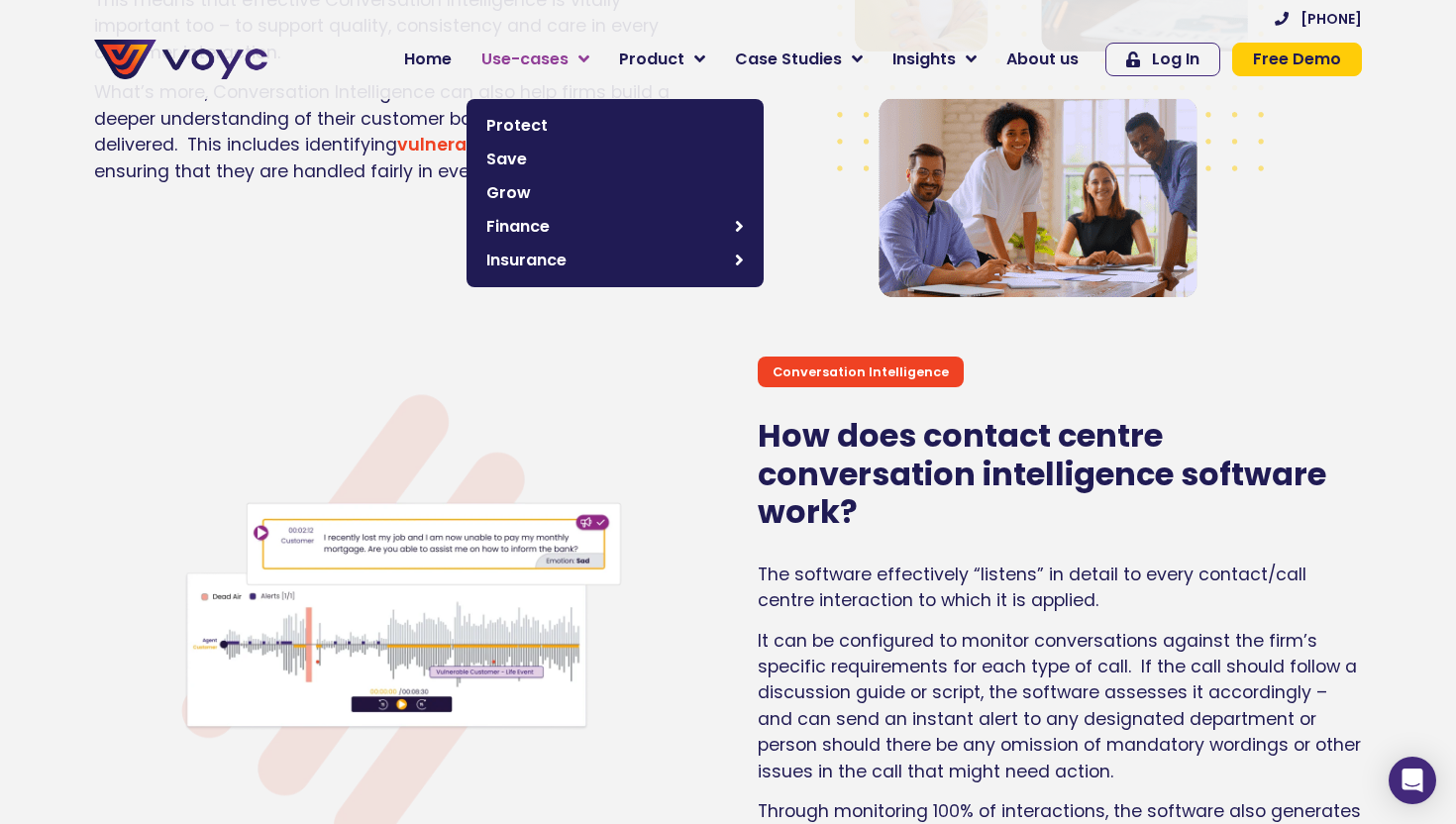 click at bounding box center [583, 59] 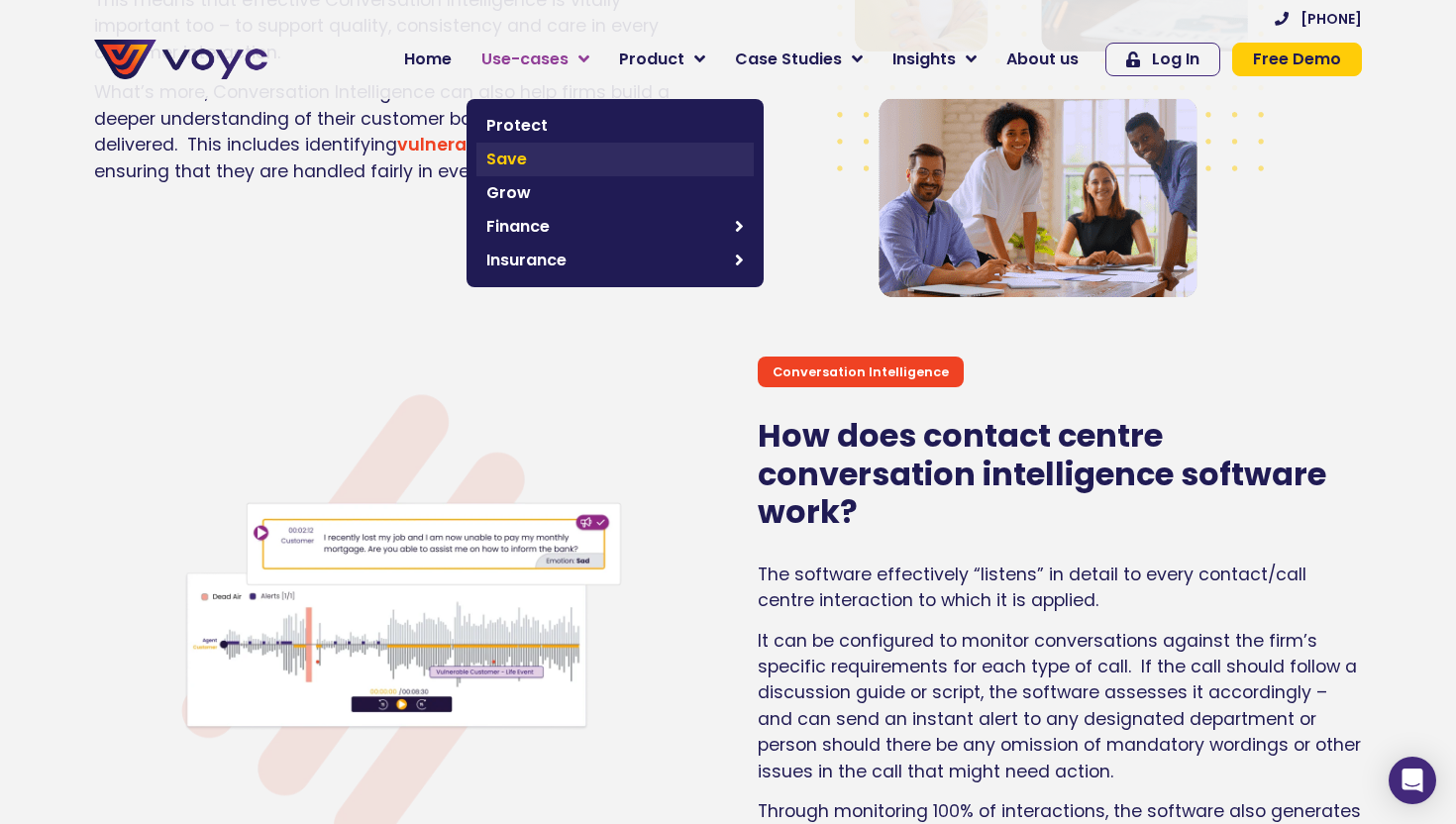 click on "Save" at bounding box center [615, 159] 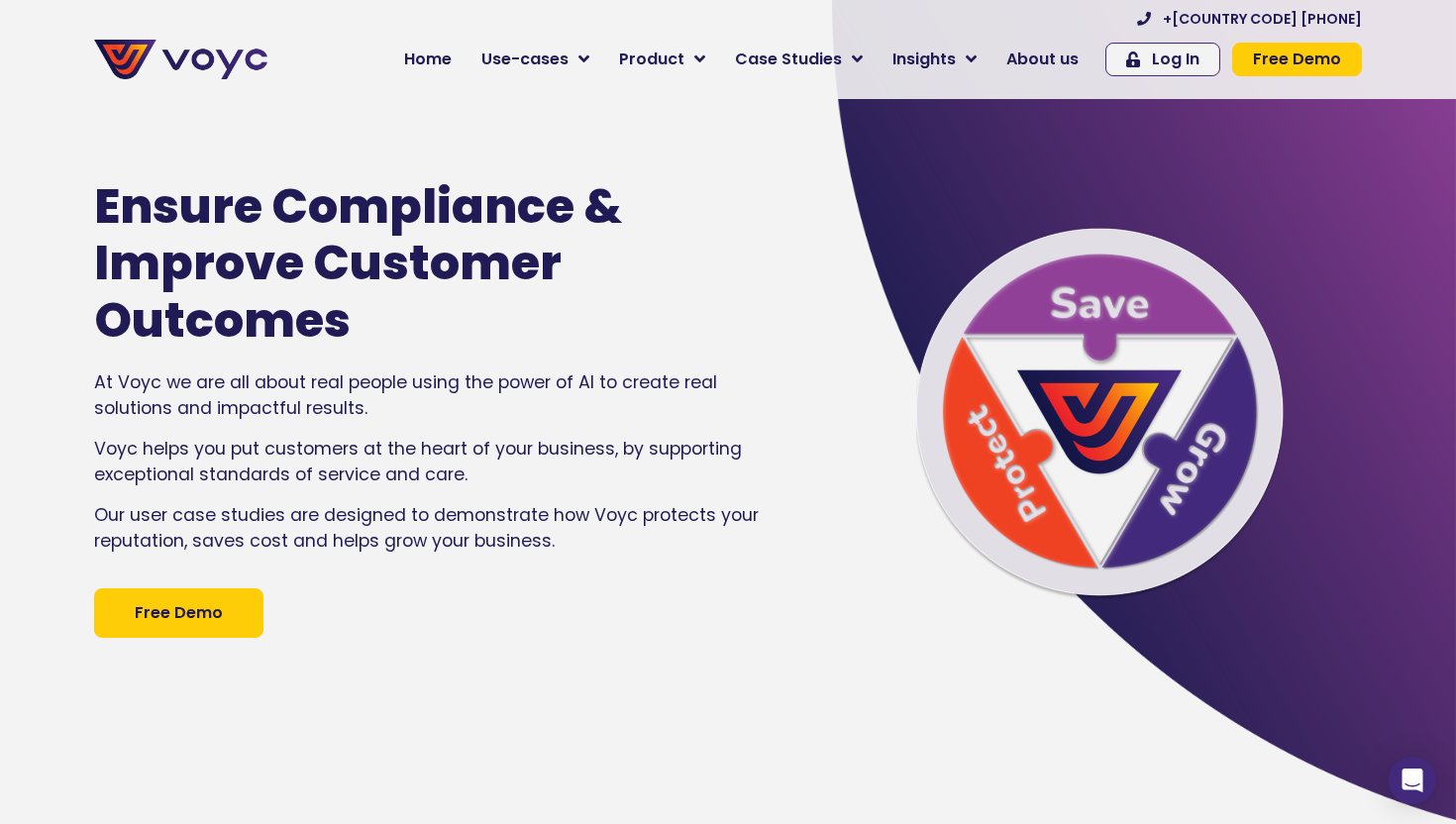 scroll, scrollTop: 4773, scrollLeft: 0, axis: vertical 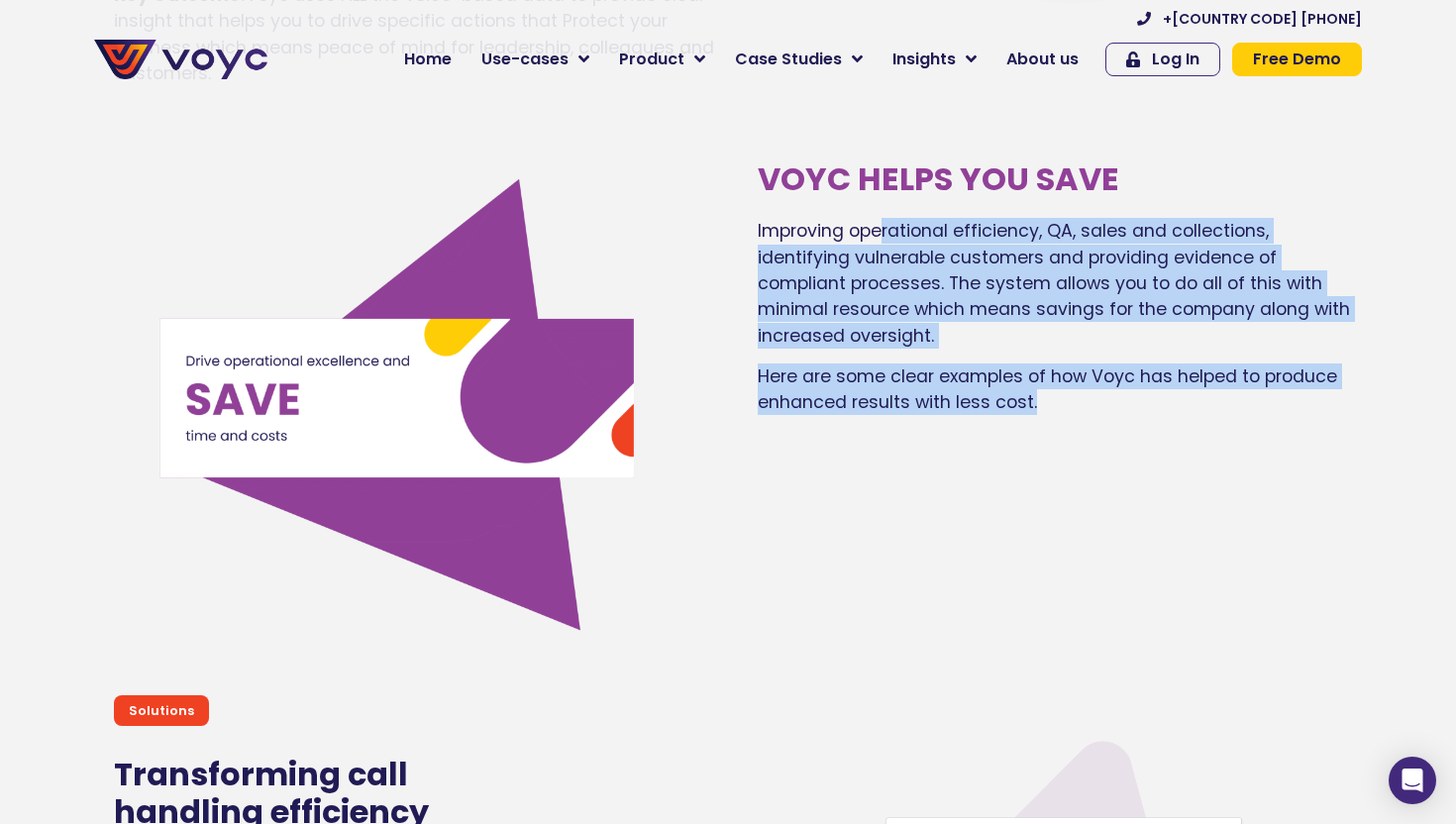 drag, startPoint x: 884, startPoint y: 228, endPoint x: 1149, endPoint y: 442, distance: 340.61855 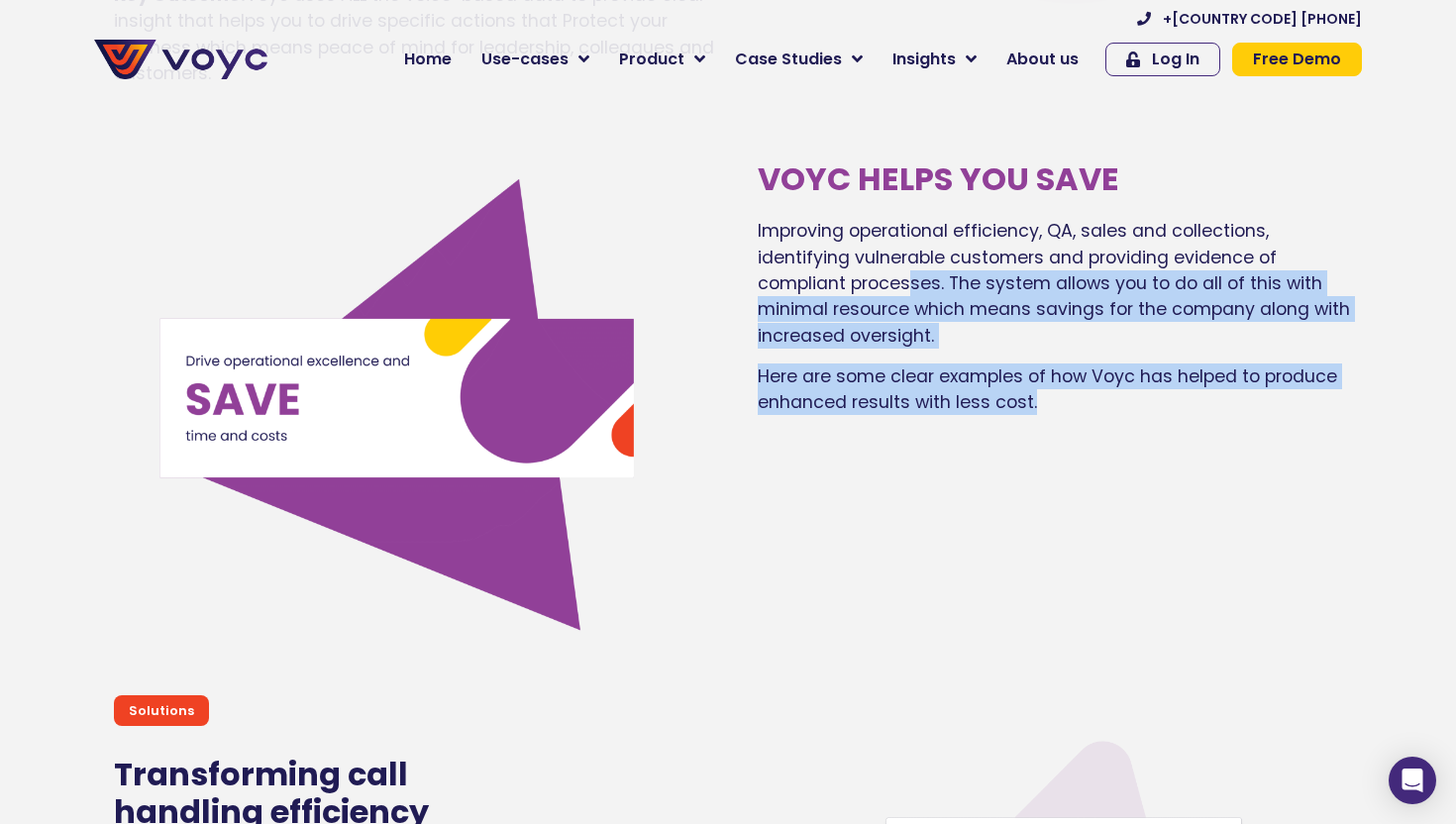 drag, startPoint x: 1122, startPoint y: 404, endPoint x: 909, endPoint y: 274, distance: 249.53757 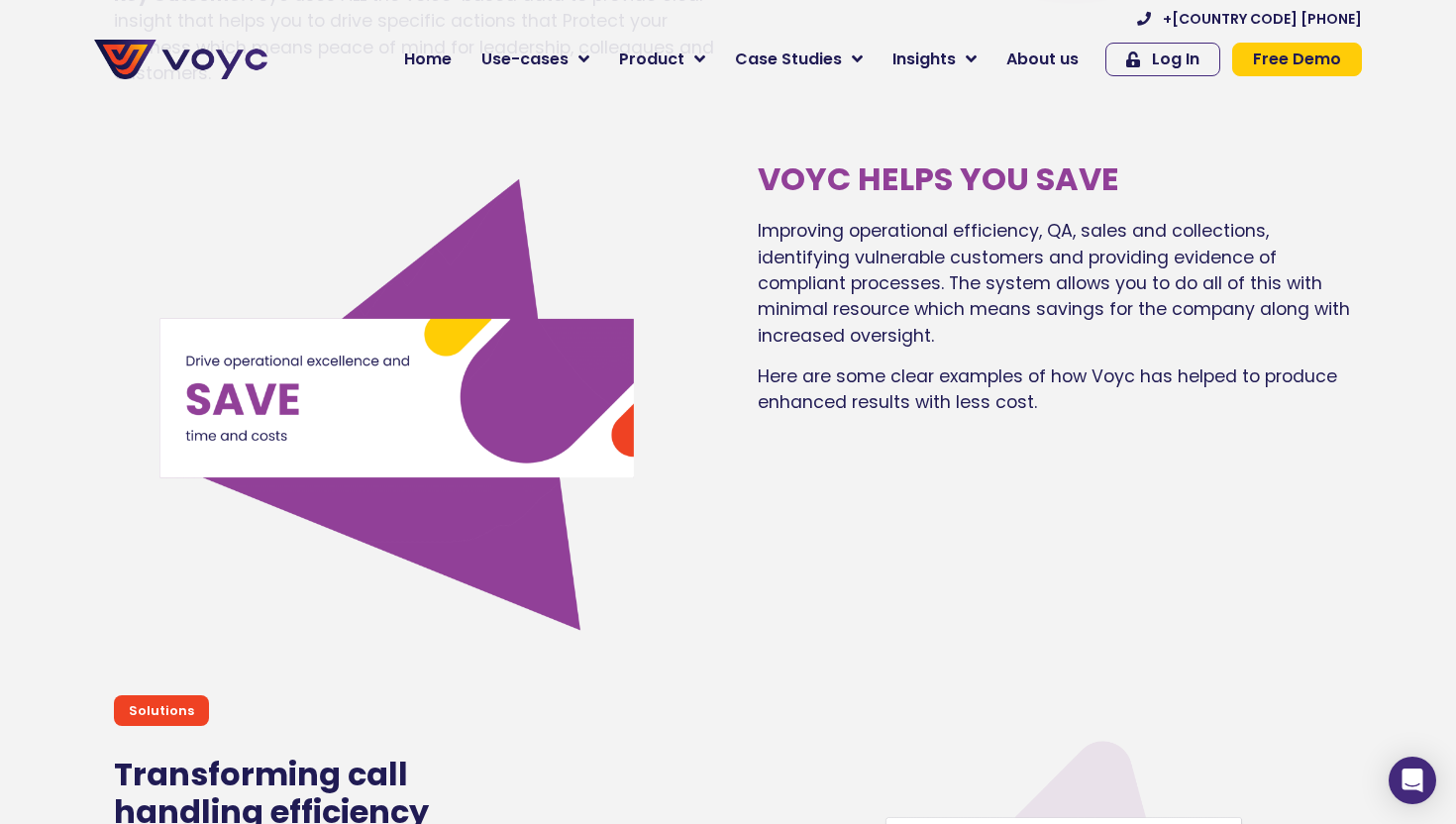click at bounding box center (180, 59) 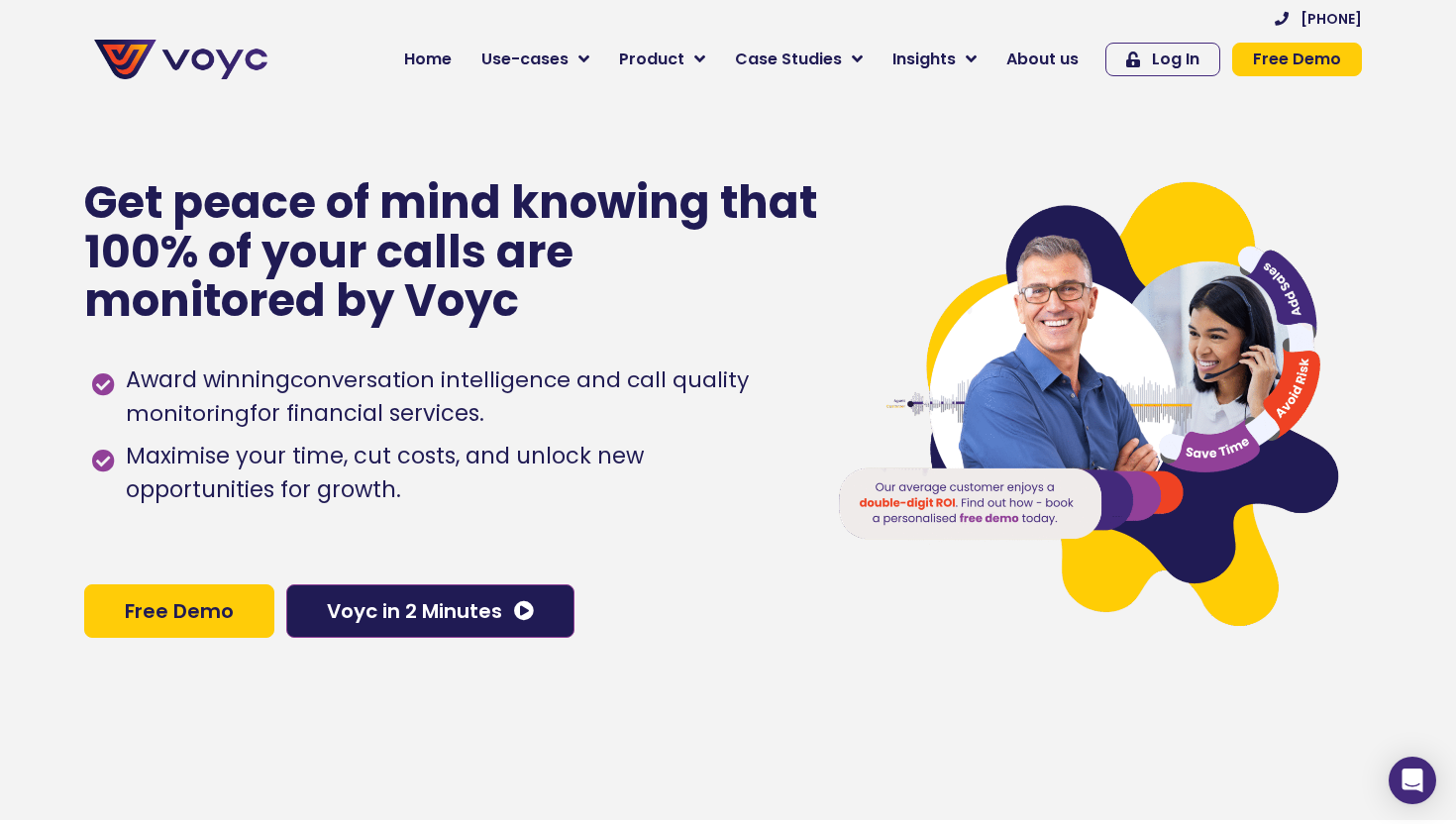 scroll, scrollTop: 0, scrollLeft: 0, axis: both 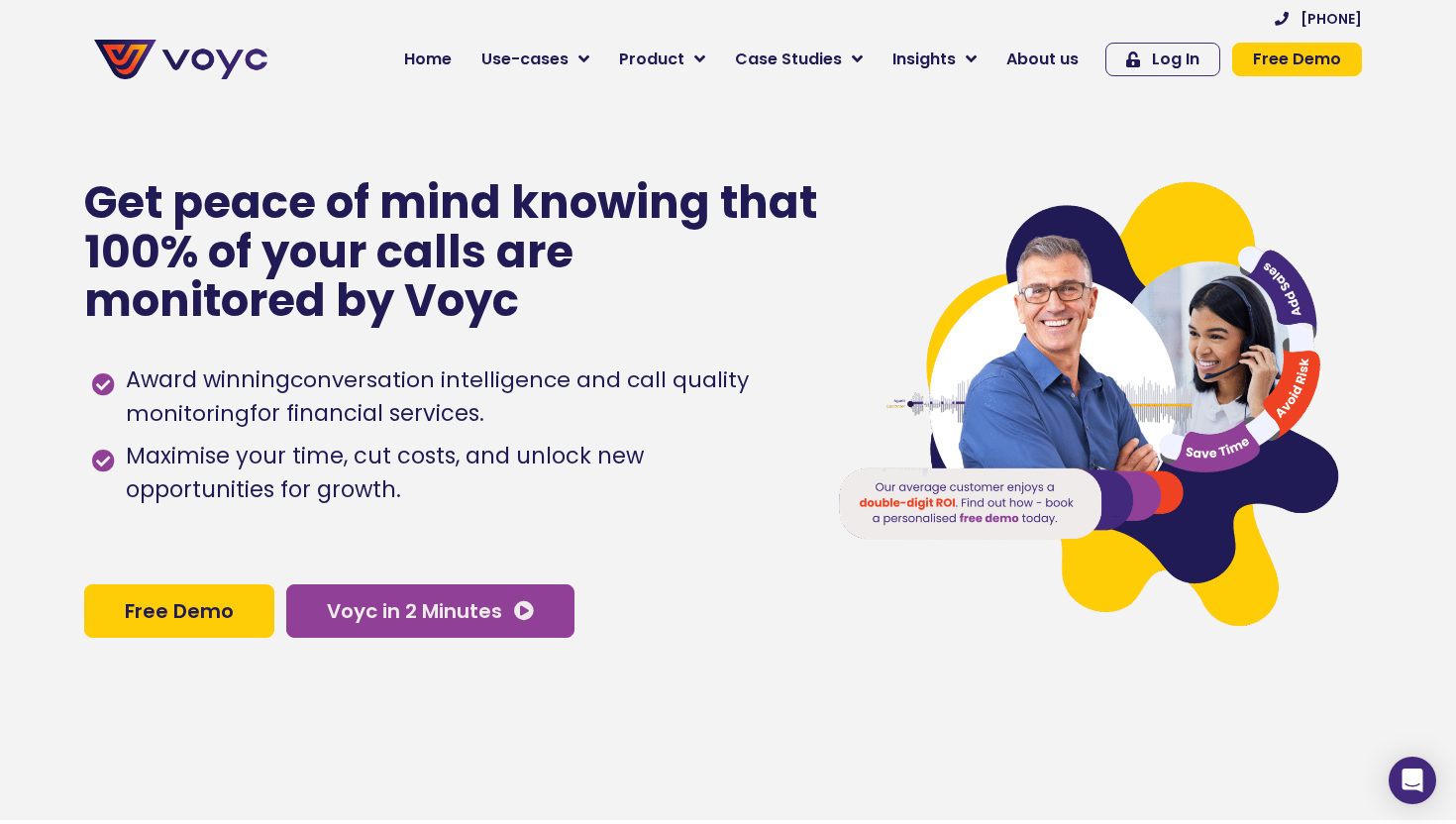 click on "Voyc in 2 Minutes" at bounding box center (430, 611) 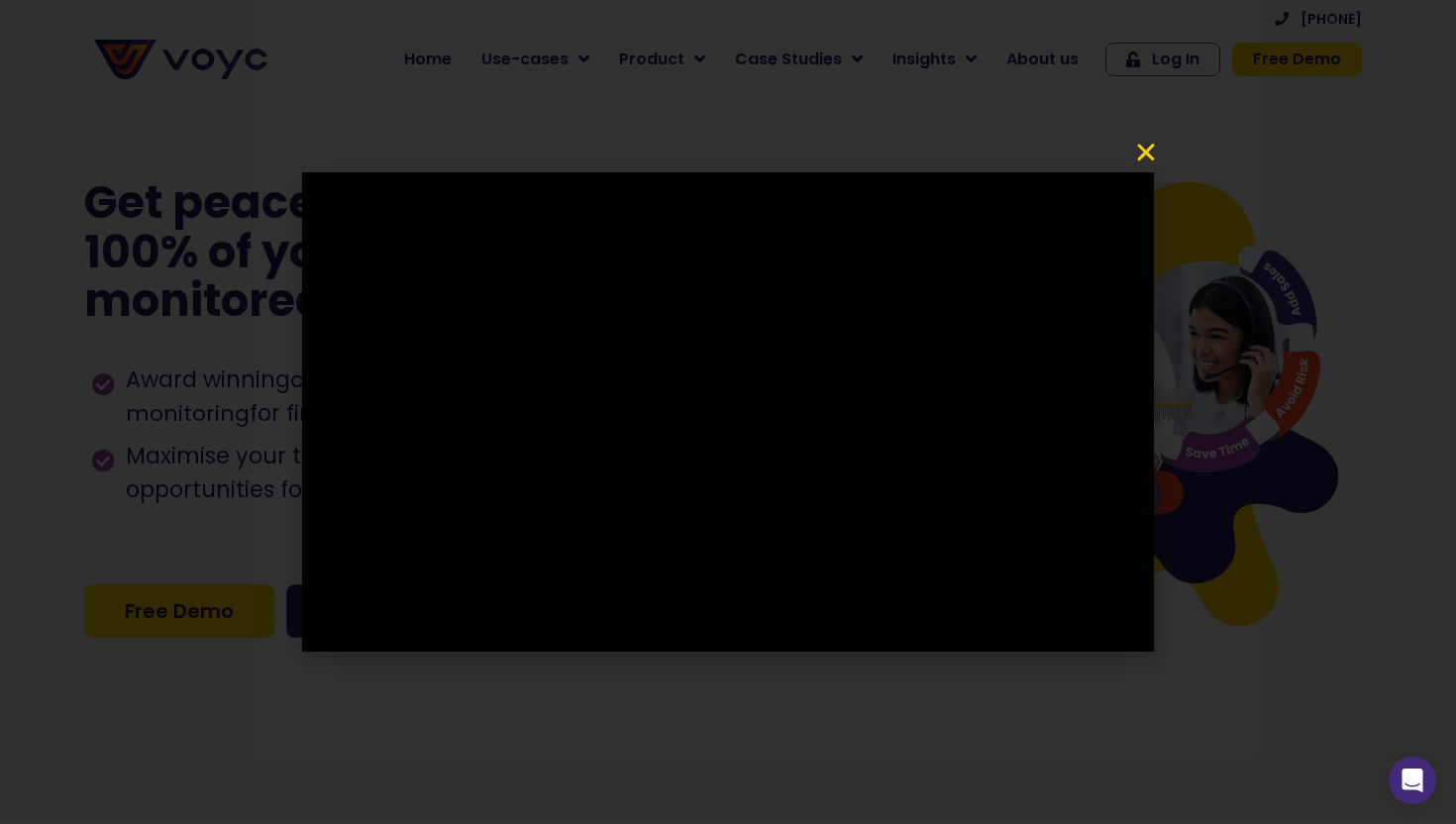 click at bounding box center [1146, 153] 